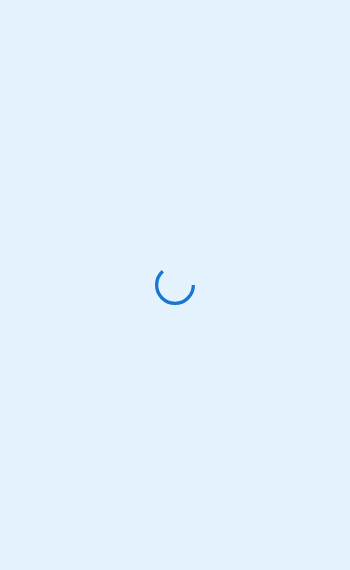 scroll, scrollTop: 0, scrollLeft: 0, axis: both 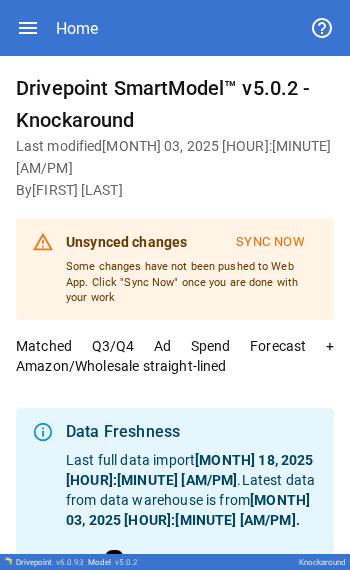 click at bounding box center (28, 28) 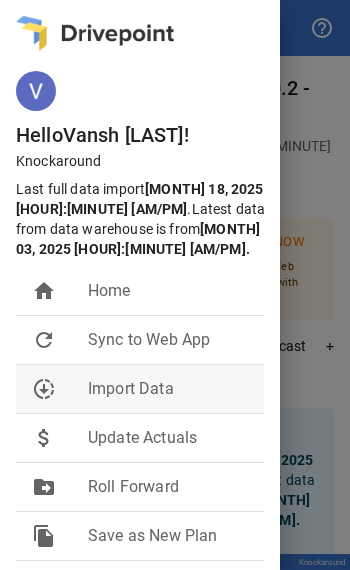 click on "Import Data" at bounding box center (168, 291) 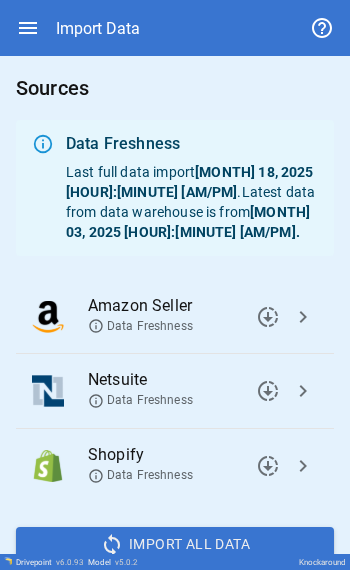 click on "chevron_right" at bounding box center [268, 317] 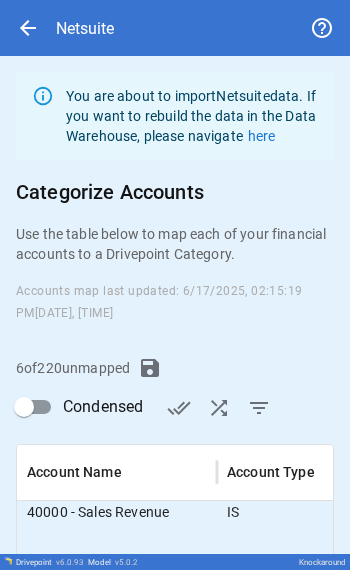 scroll, scrollTop: 178, scrollLeft: 0, axis: vertical 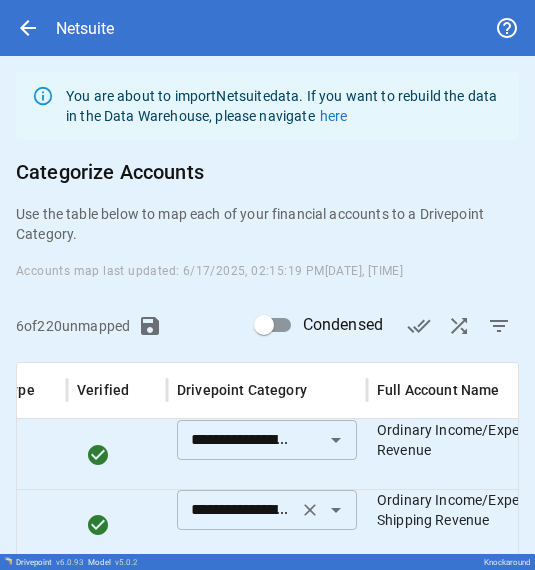 click at bounding box center (310, 440) 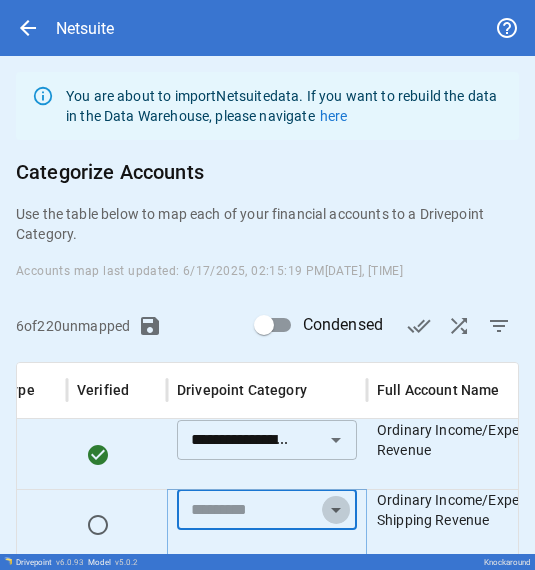 click at bounding box center [336, 510] 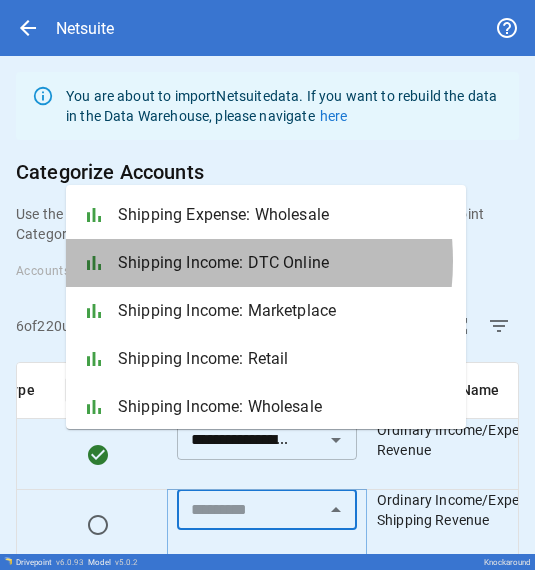 click on "Shipping Income: DTC Online" at bounding box center [284, 263] 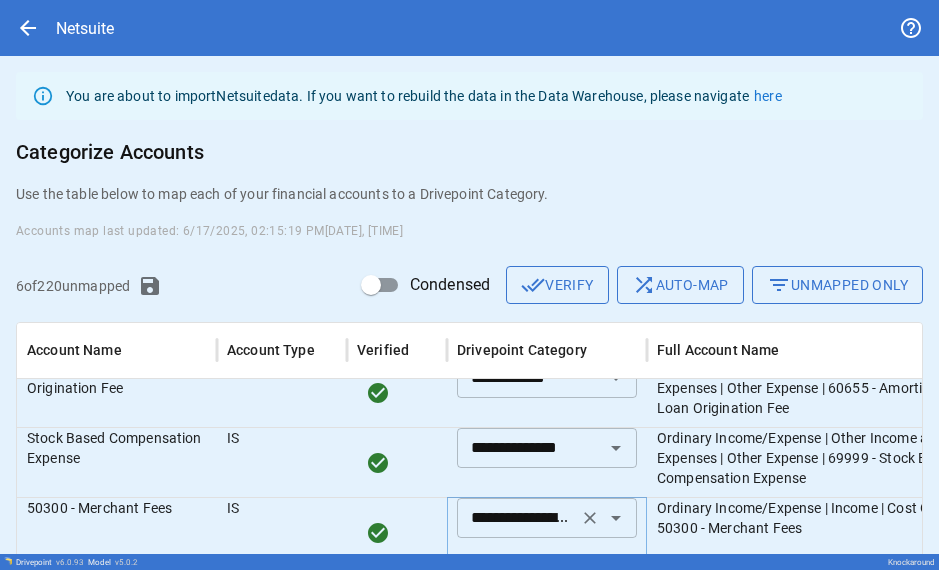 click on "**********" at bounding box center [517, 518] 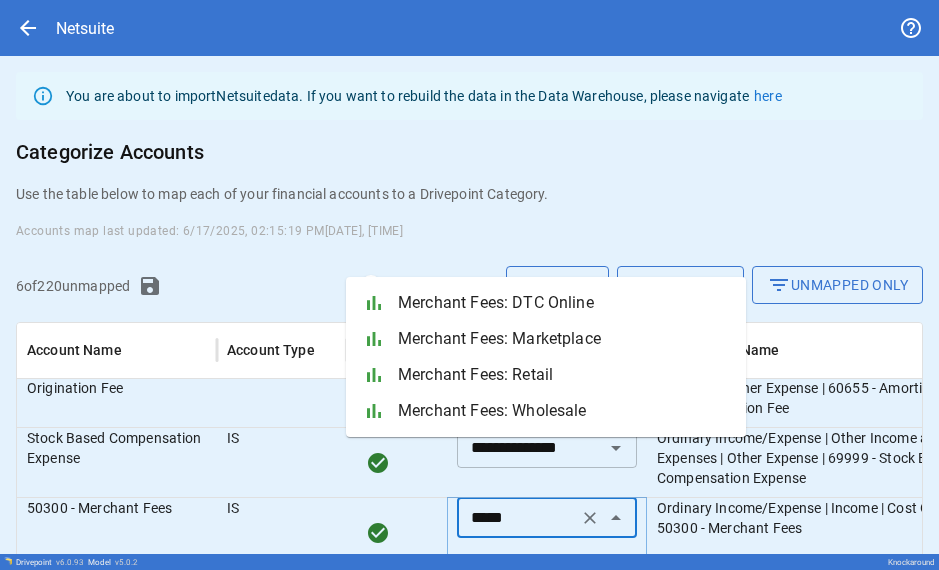 click on "Merchant Fees: DTC Online" at bounding box center [564, 303] 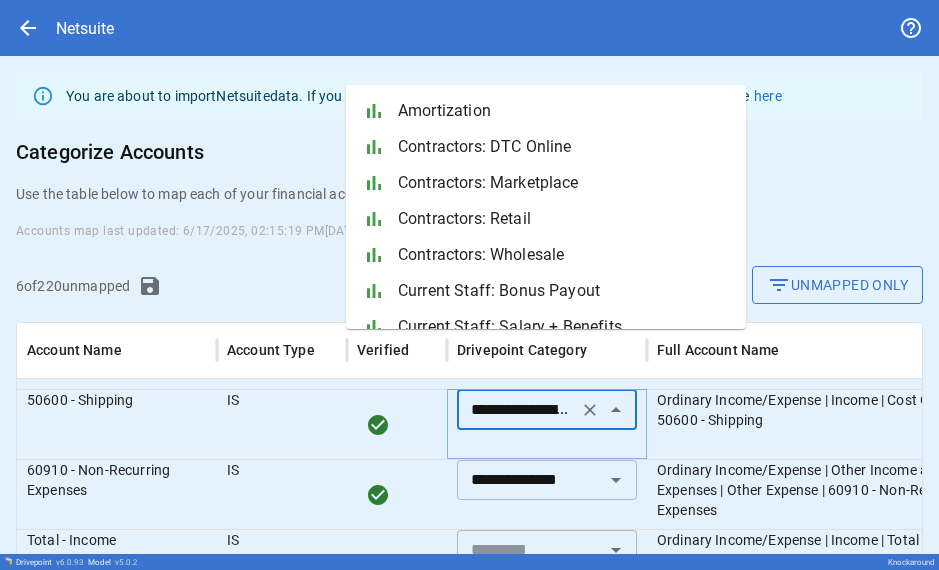 click on "**********" at bounding box center [517, 410] 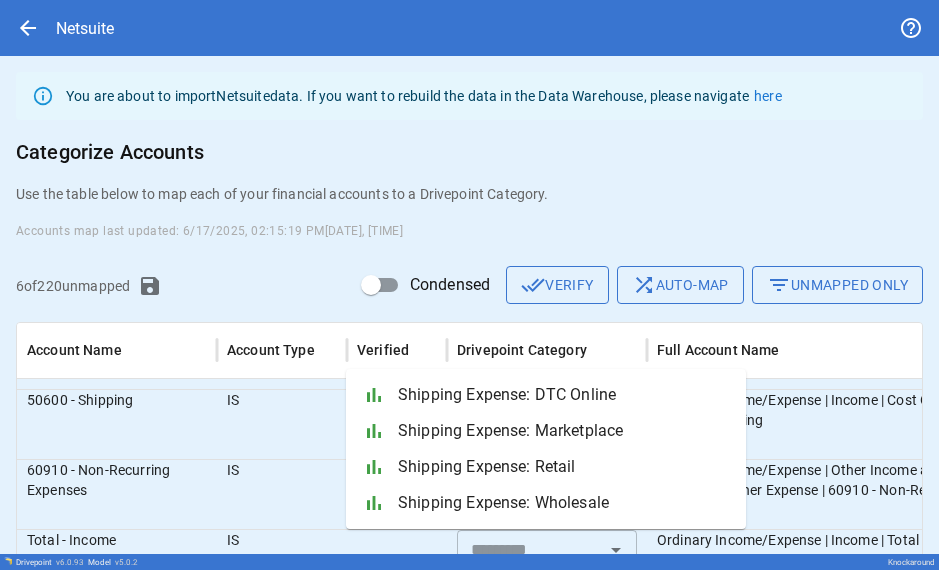 click on "Shipping Expense: DTC Online" at bounding box center [564, 395] 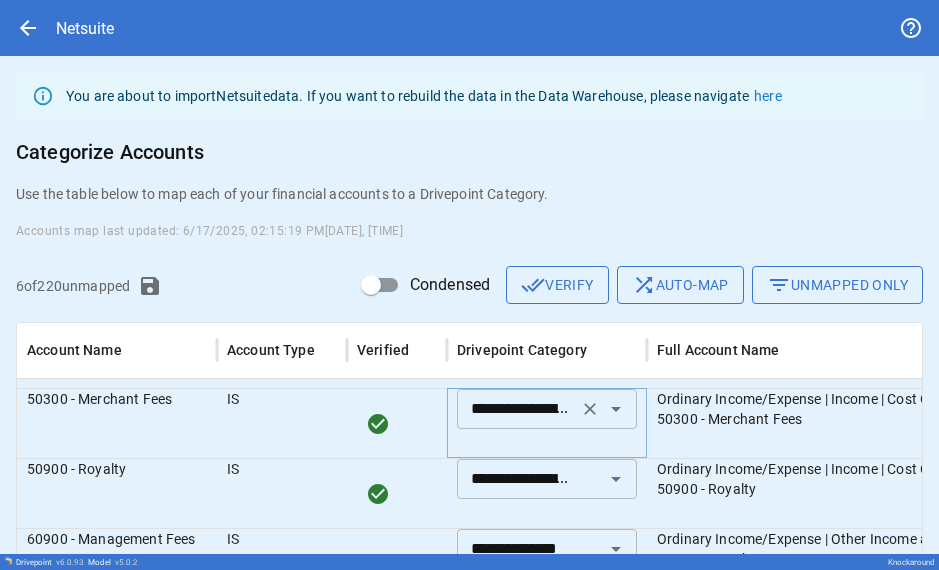 click on "**********" at bounding box center (517, 409) 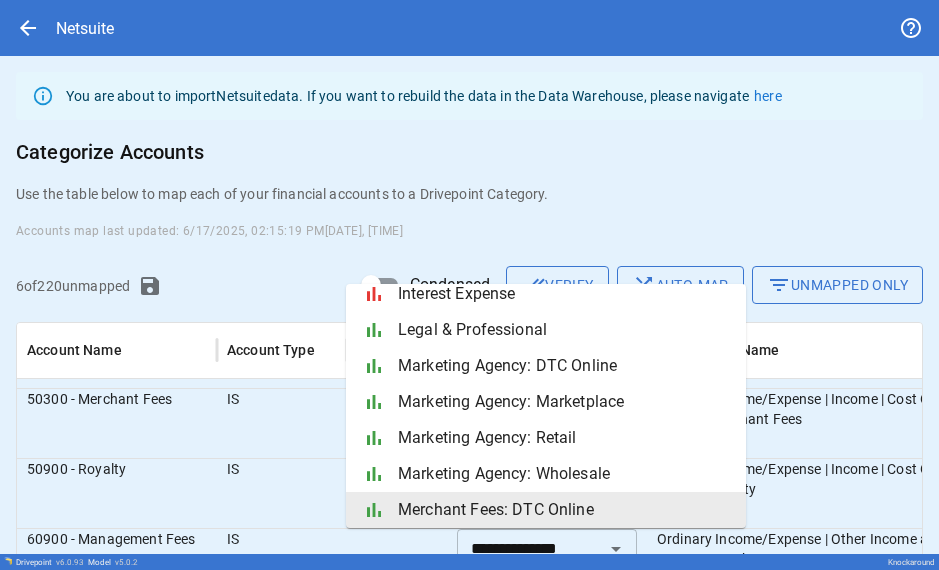 click on "**********" at bounding box center (517, 409) 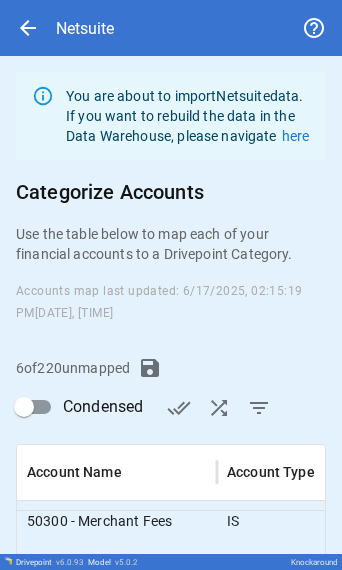 click on "**********" at bounding box center (171, 444) 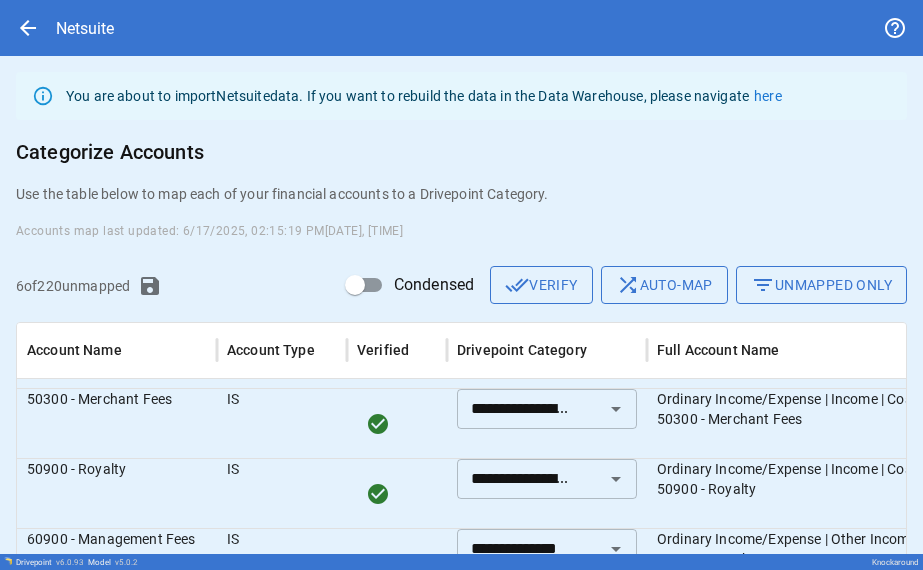 scroll, scrollTop: 2837, scrollLeft: 0, axis: vertical 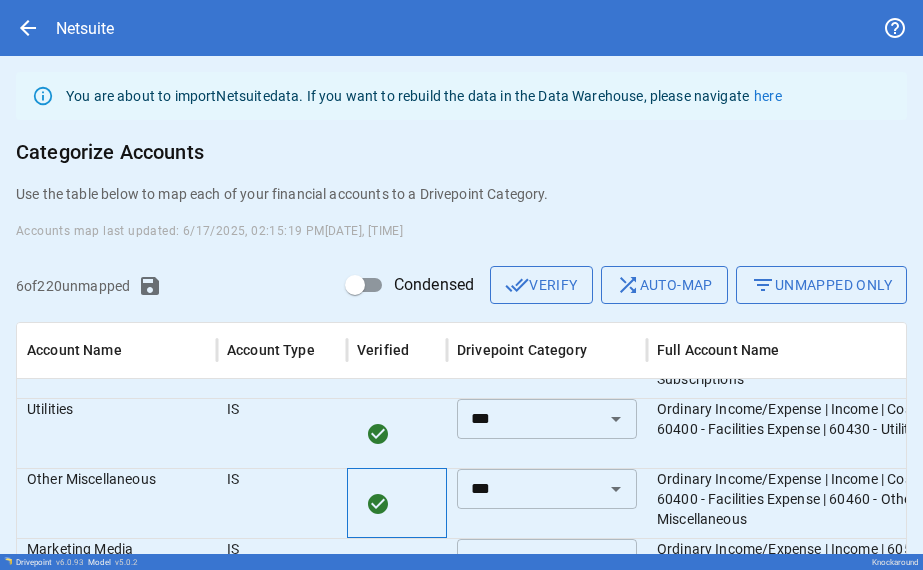 click at bounding box center [397, 153] 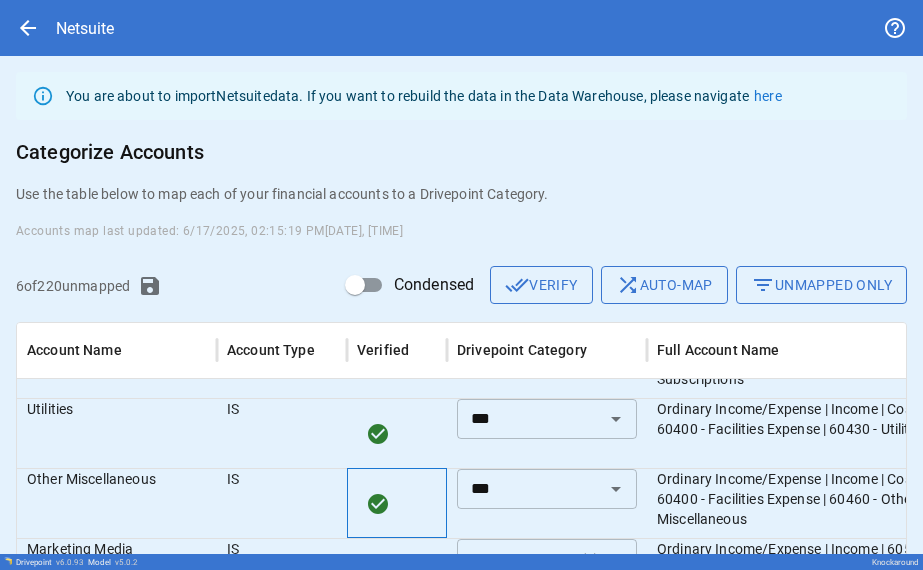 scroll, scrollTop: 2147, scrollLeft: 0, axis: vertical 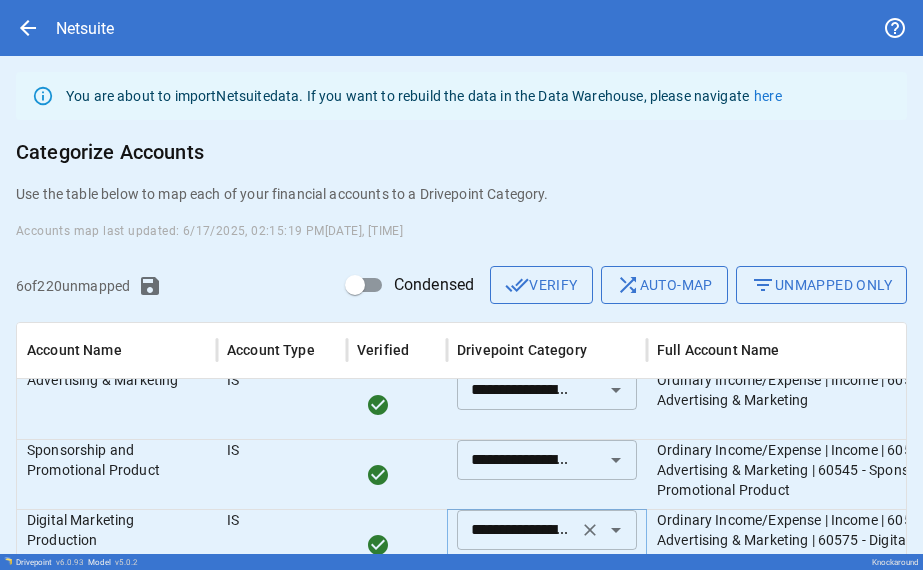 click on "**********" at bounding box center [517, 530] 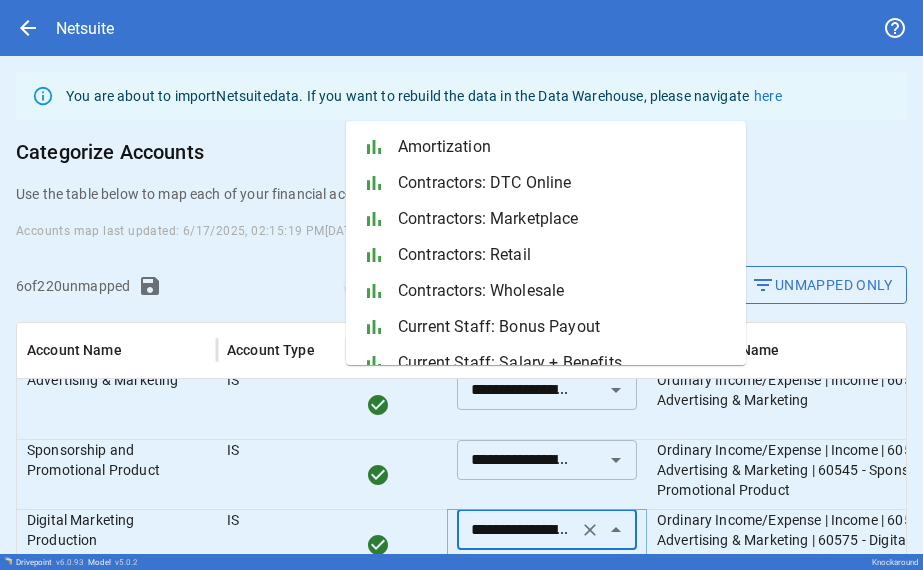 scroll, scrollTop: 88, scrollLeft: 0, axis: vertical 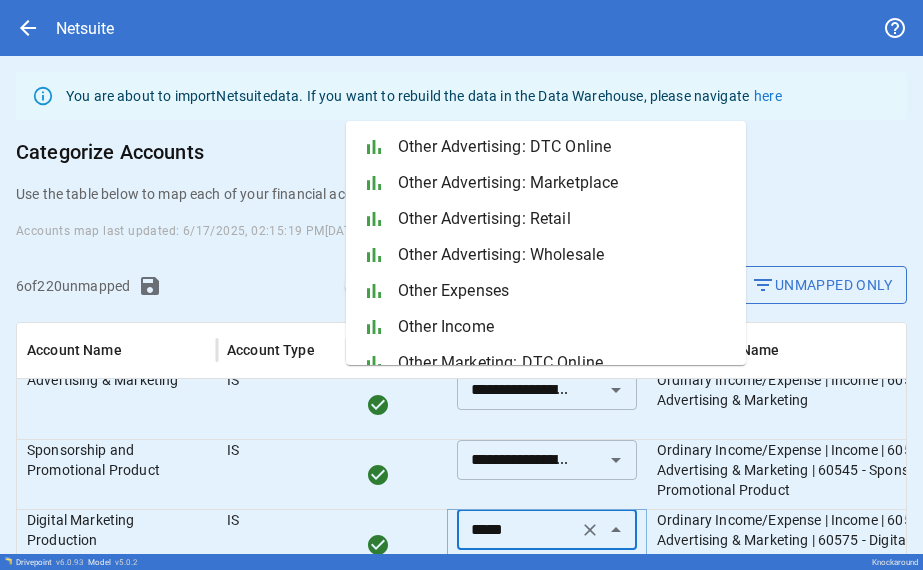 type on "[MASKED]" 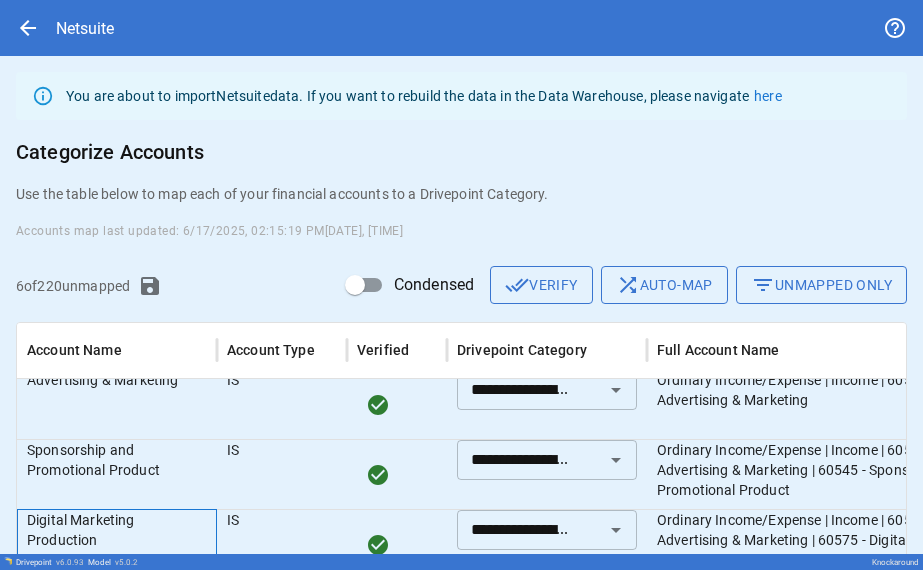 click on "Digital Marketing Production" at bounding box center [117, 194] 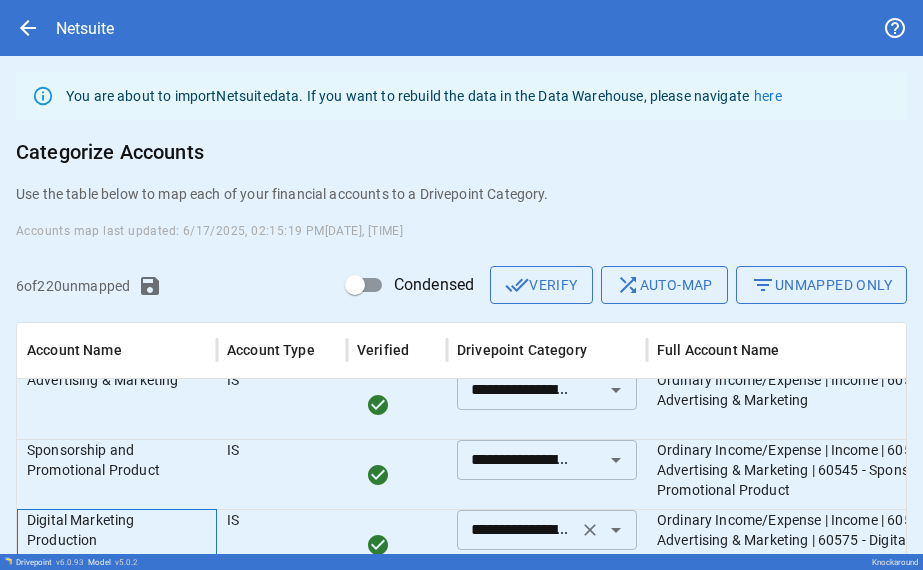 scroll, scrollTop: 3907, scrollLeft: 0, axis: vertical 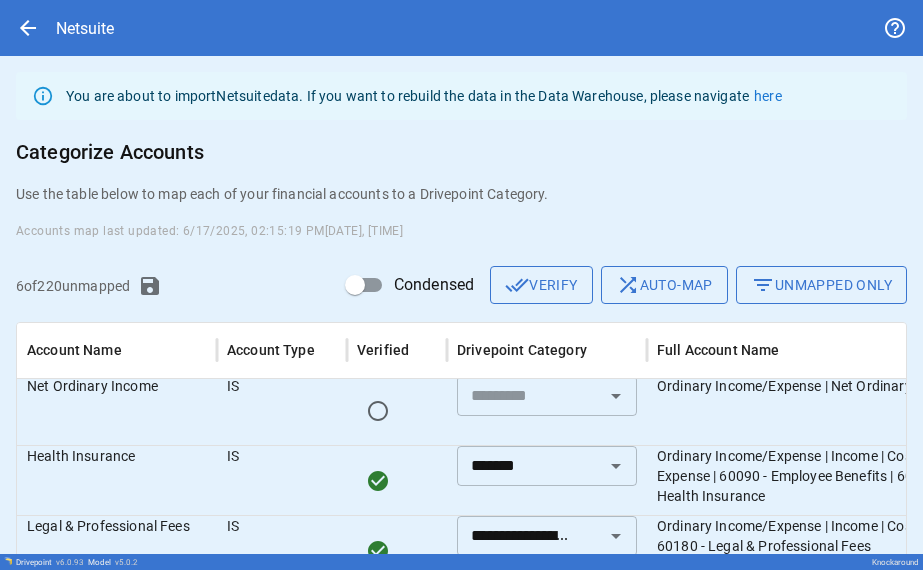 click on "Save Accounts Map" at bounding box center (461, 669) 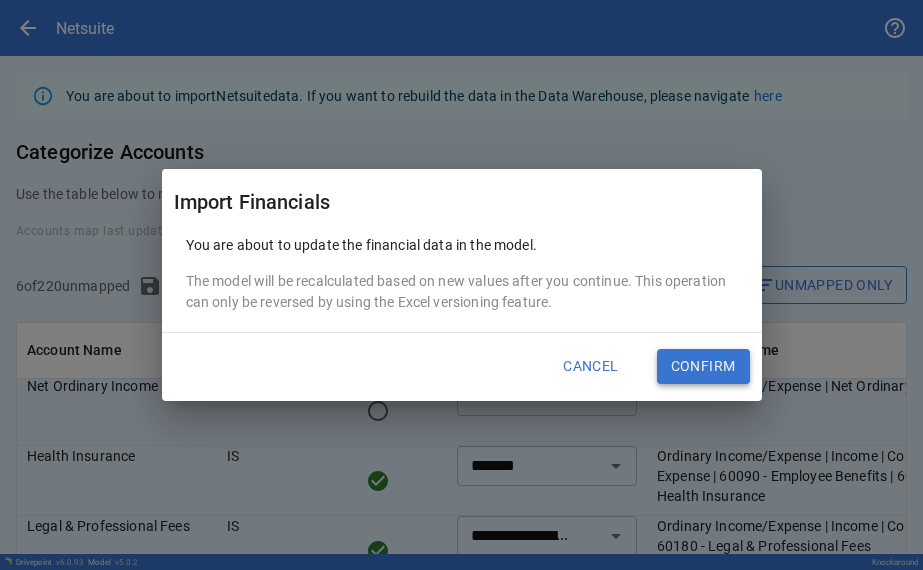 click on "Confirm" at bounding box center (703, 367) 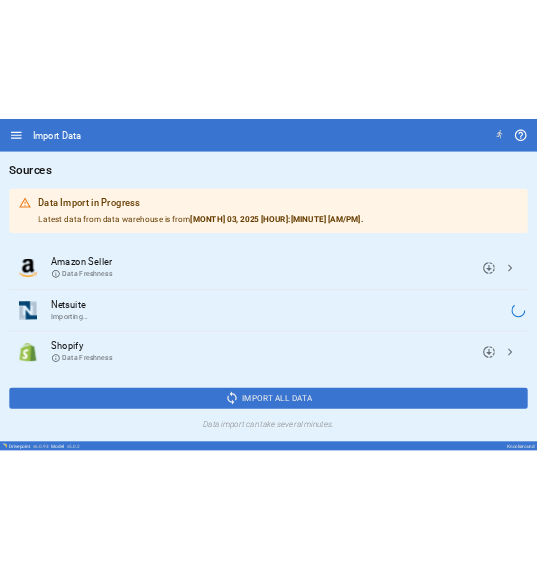scroll, scrollTop: 0, scrollLeft: 0, axis: both 